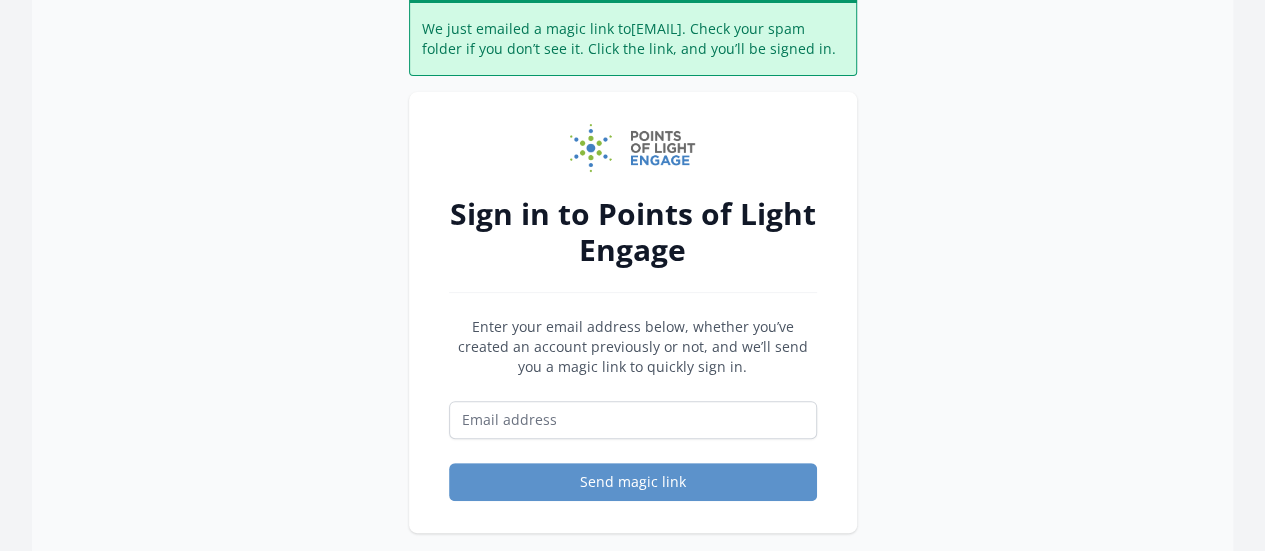scroll, scrollTop: 120, scrollLeft: 0, axis: vertical 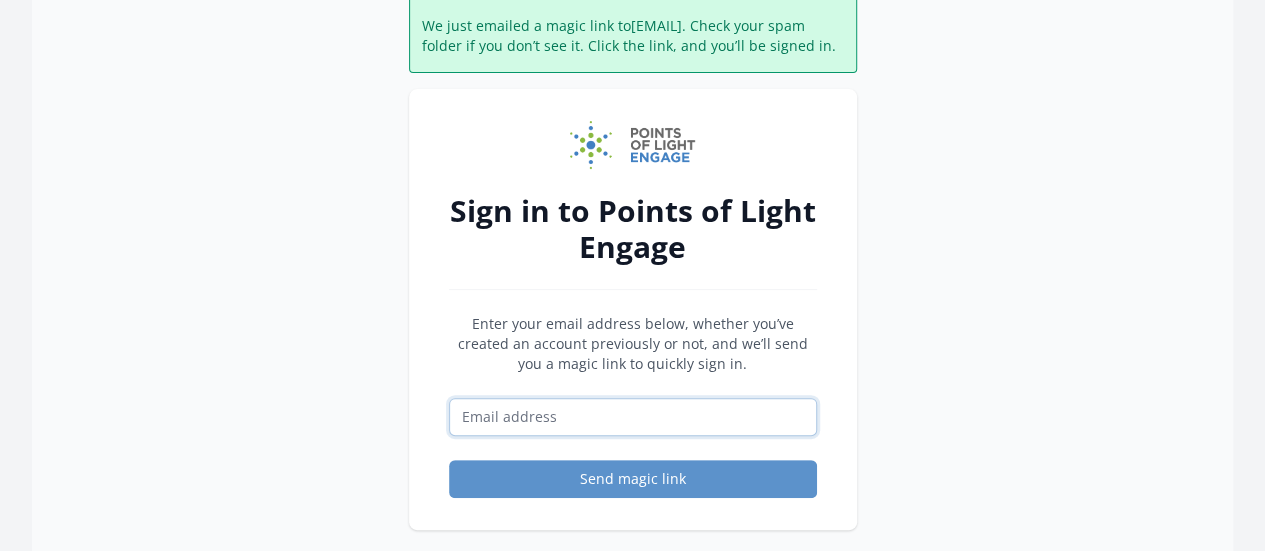 click at bounding box center (633, 417) 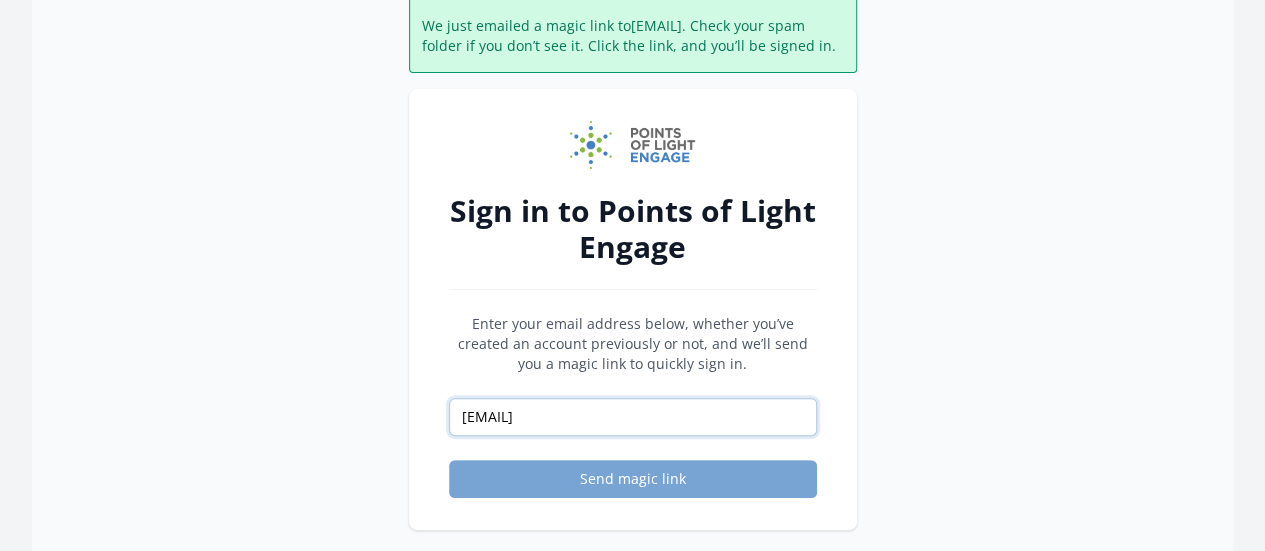 type on "[EMAIL]" 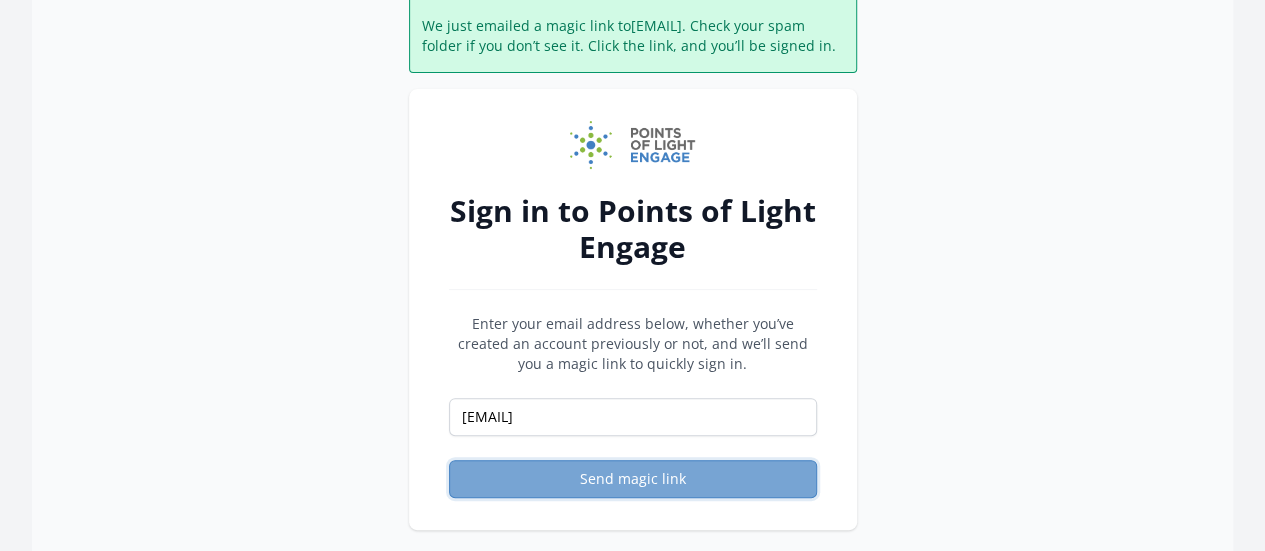 click on "Send magic link" at bounding box center [633, 479] 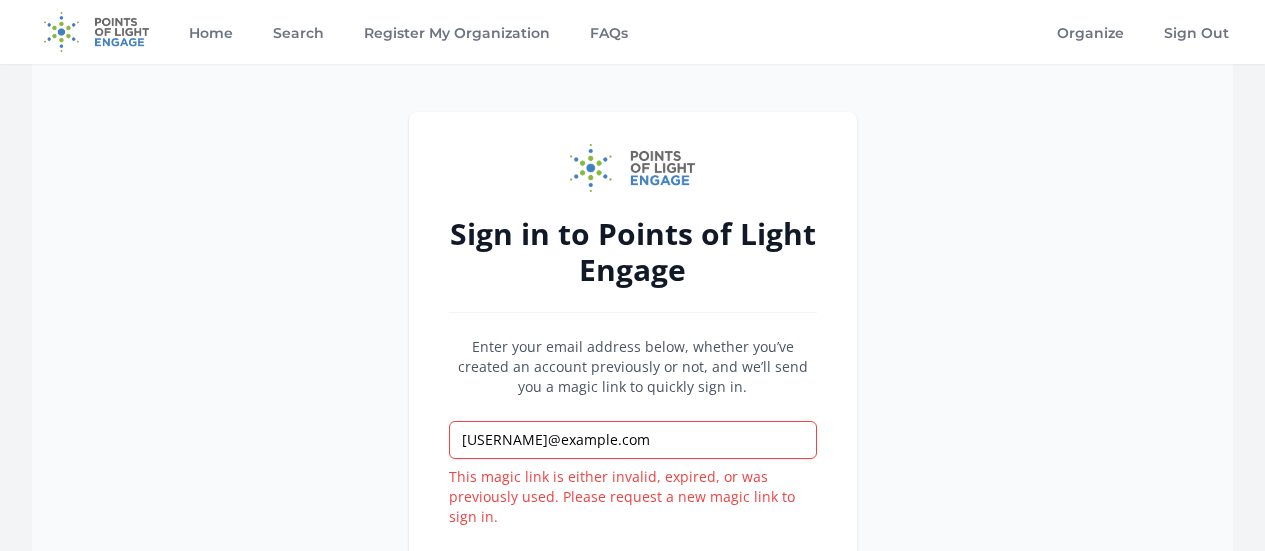 scroll, scrollTop: 0, scrollLeft: 0, axis: both 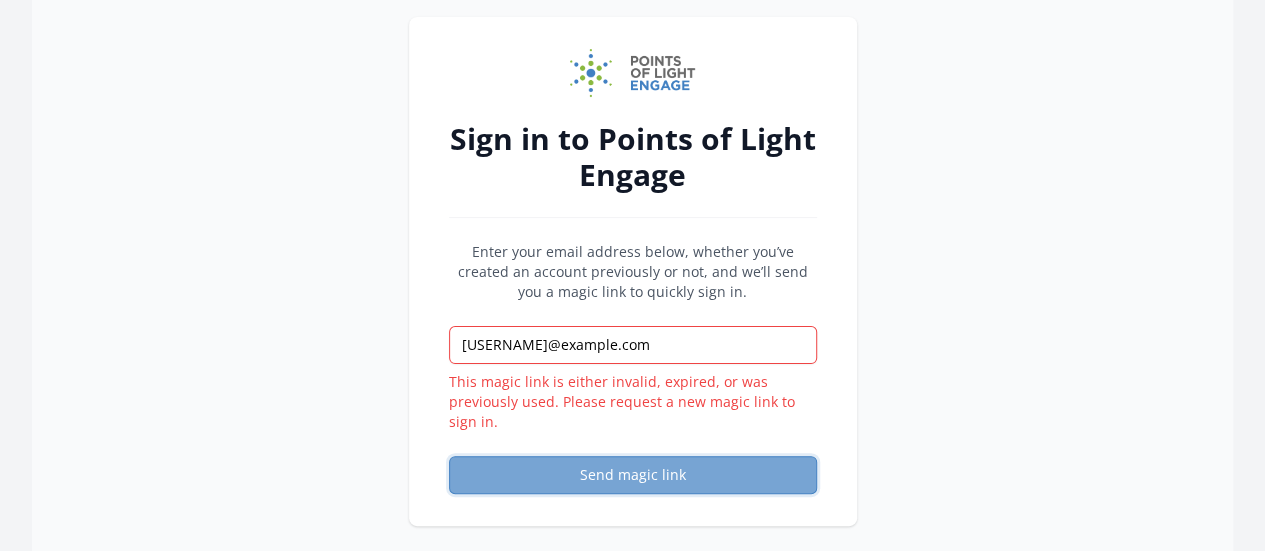 click on "Send magic link" at bounding box center (633, 475) 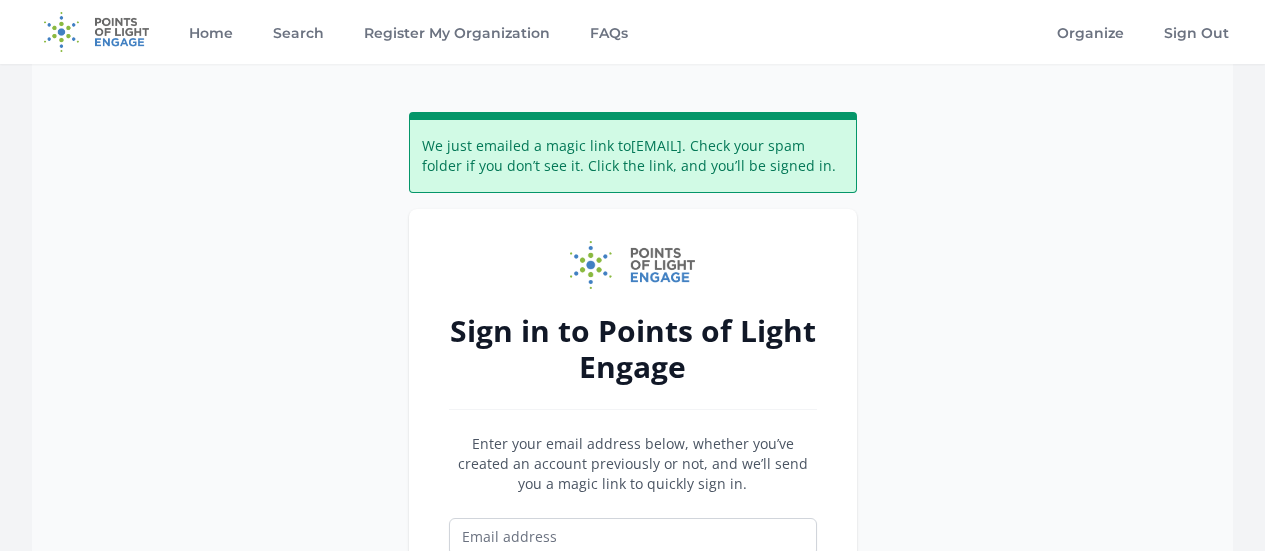 scroll, scrollTop: 0, scrollLeft: 0, axis: both 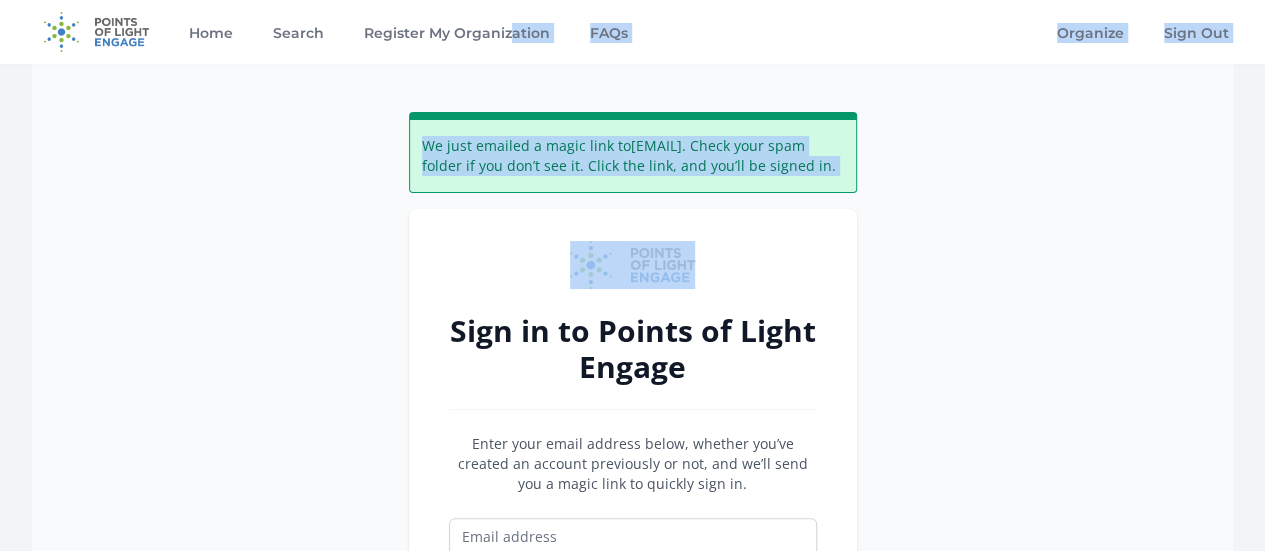 drag, startPoint x: 702, startPoint y: 288, endPoint x: 464, endPoint y: -85, distance: 442.46243 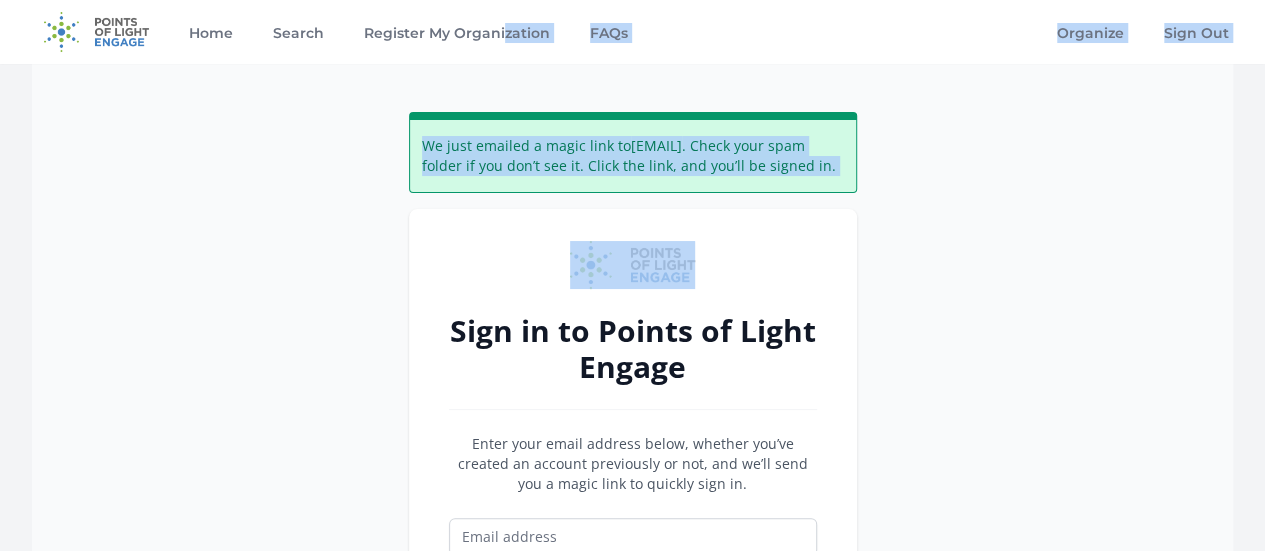 click on "We just emailed a magic link to  smccoy@parkinson.org . Check your spam folder if you don’t see it. Click the link, and you’ll be signed in.
Sign in to Points of Light Engage
Enter your email address below, whether you’ve created an account previously or not, and we’ll send you a magic link to quickly sign in.
Send magic link" at bounding box center [632, 381] 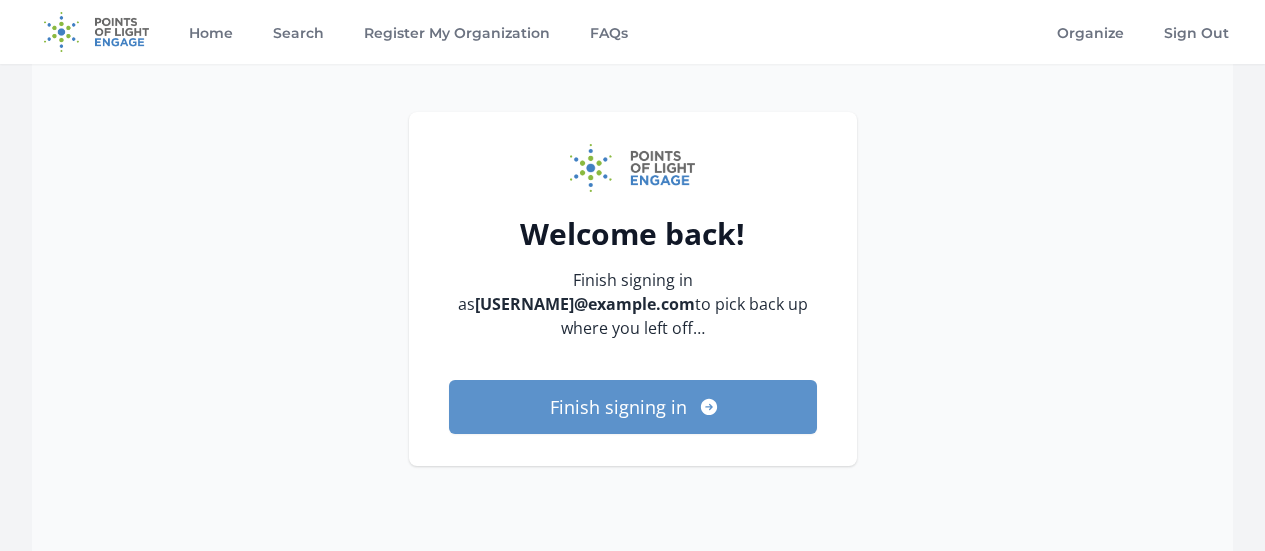 scroll, scrollTop: 0, scrollLeft: 0, axis: both 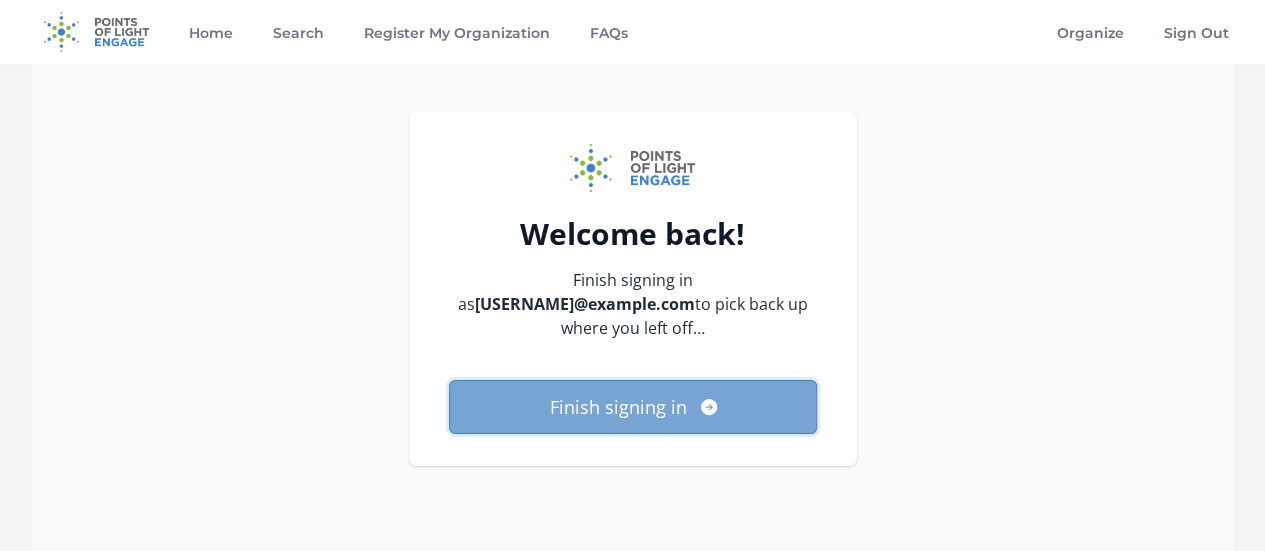 click 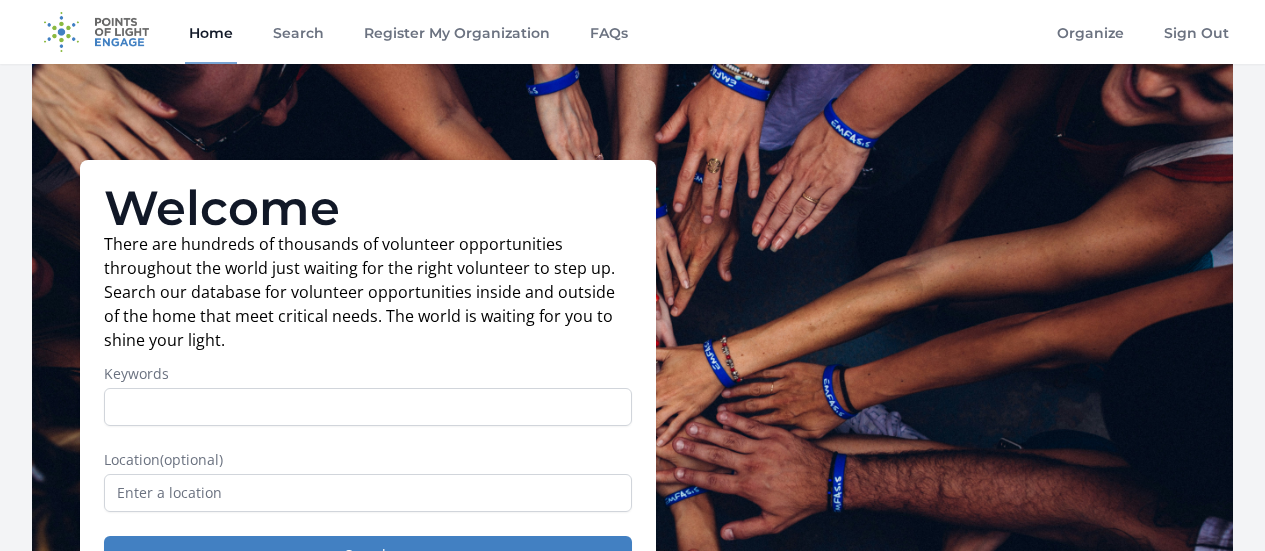 scroll, scrollTop: 0, scrollLeft: 0, axis: both 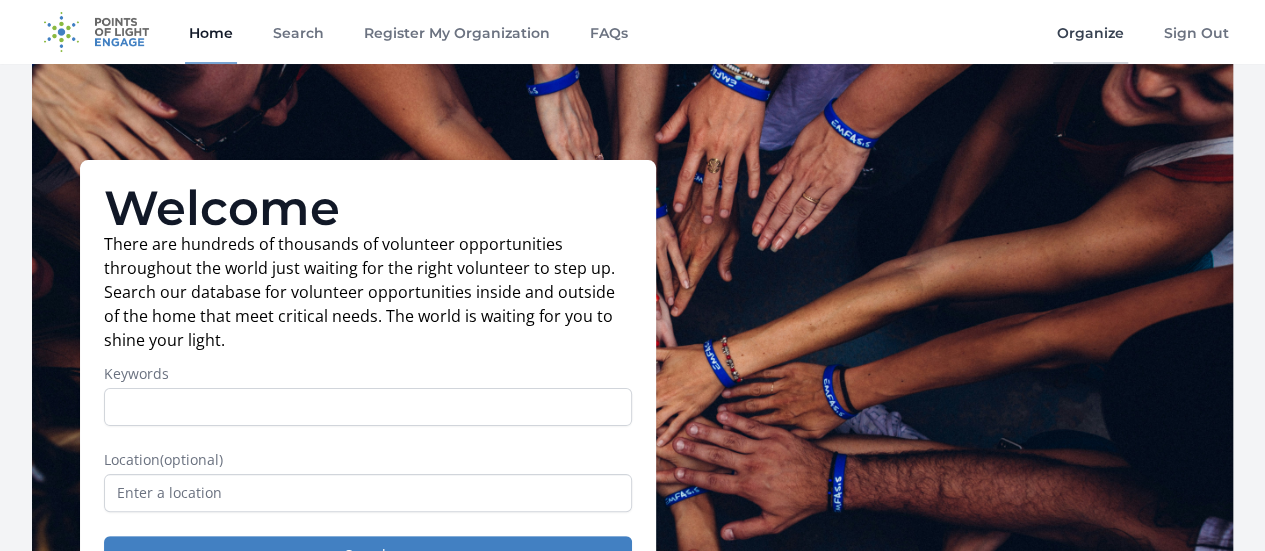 click on "Organize" at bounding box center [1090, 32] 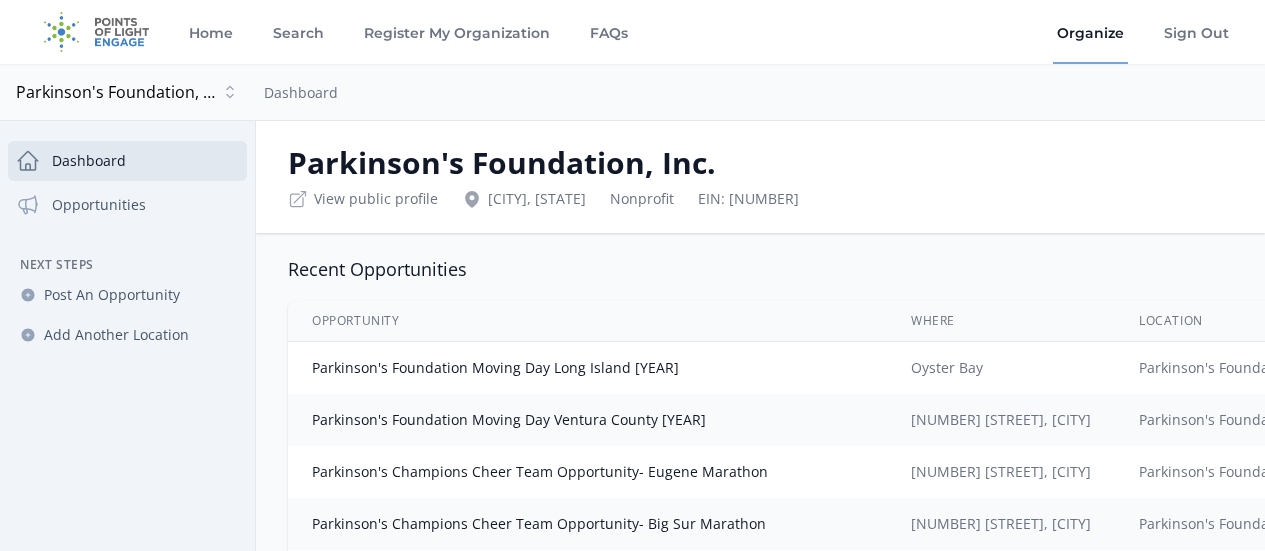 scroll, scrollTop: 0, scrollLeft: 0, axis: both 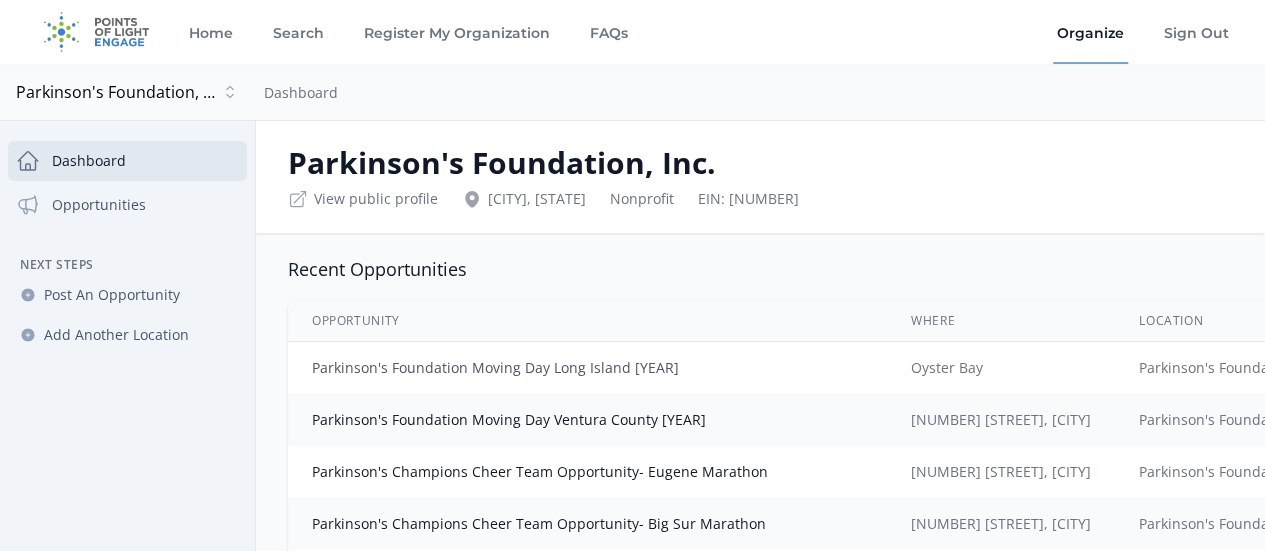 click on "Parkinson's Foundation Moving Day Long Island [YEAR]" at bounding box center [495, 367] 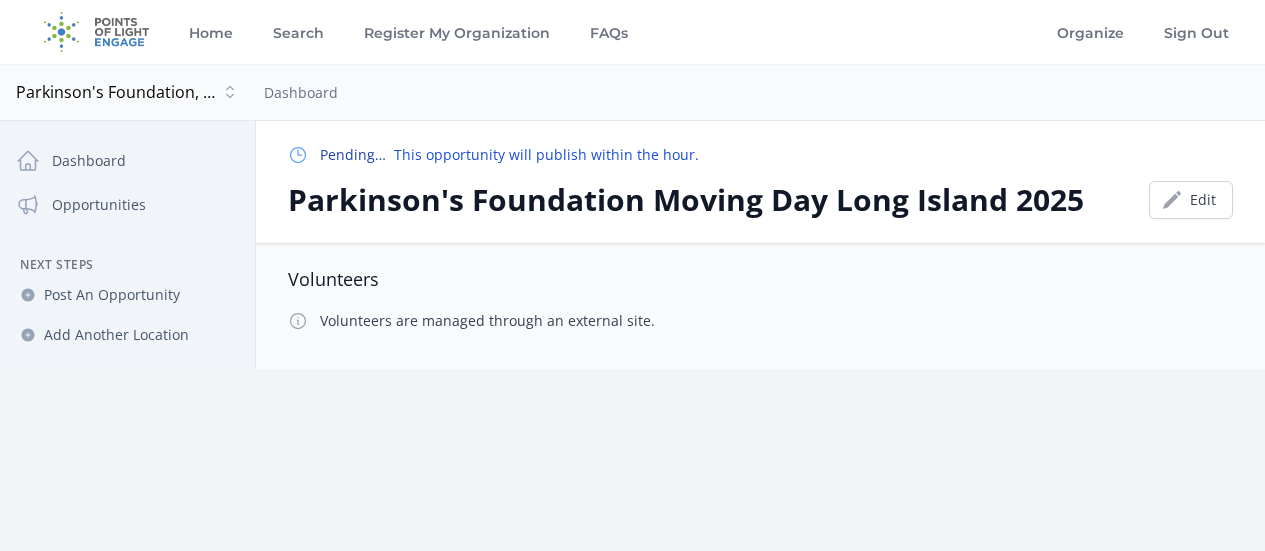 scroll, scrollTop: 0, scrollLeft: 0, axis: both 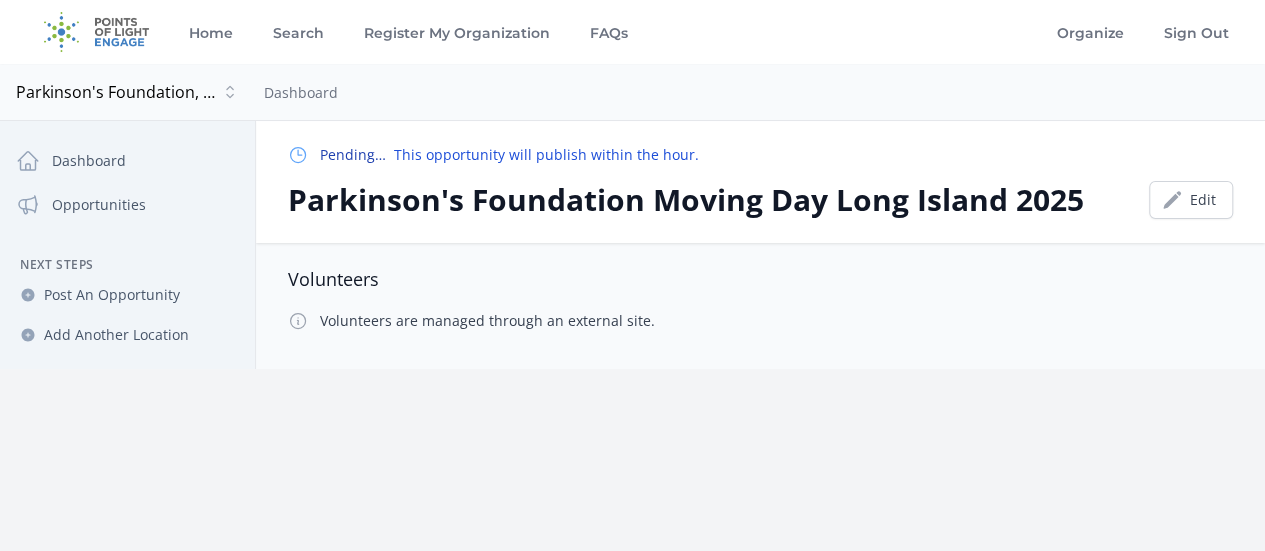 click on "Volunteers are managed through an external site." at bounding box center (487, 321) 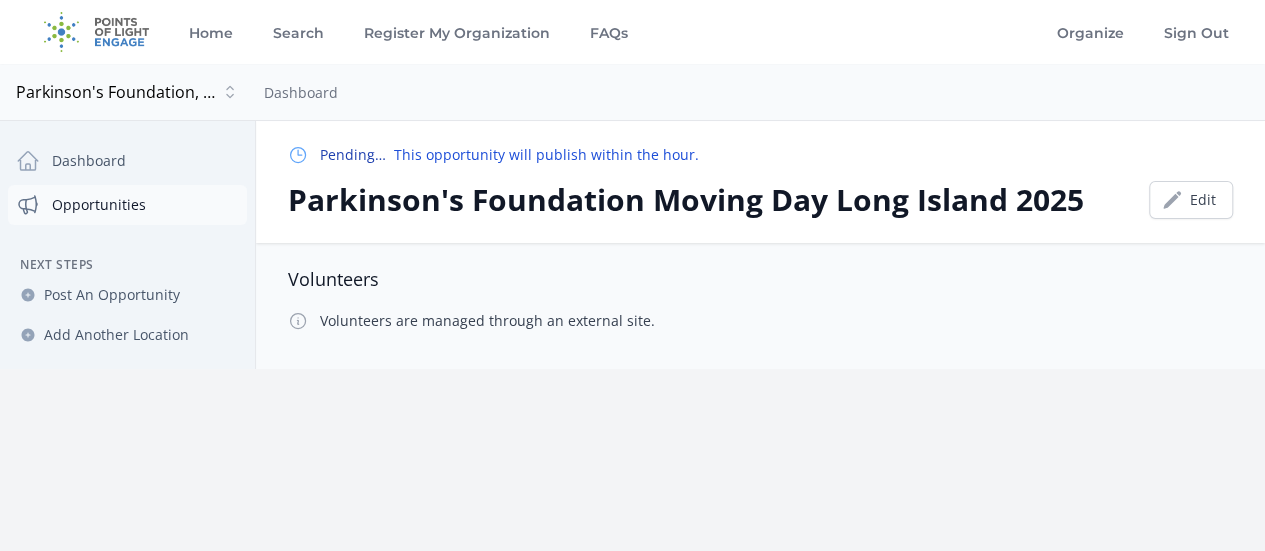 click on "Opportunities" at bounding box center [127, 205] 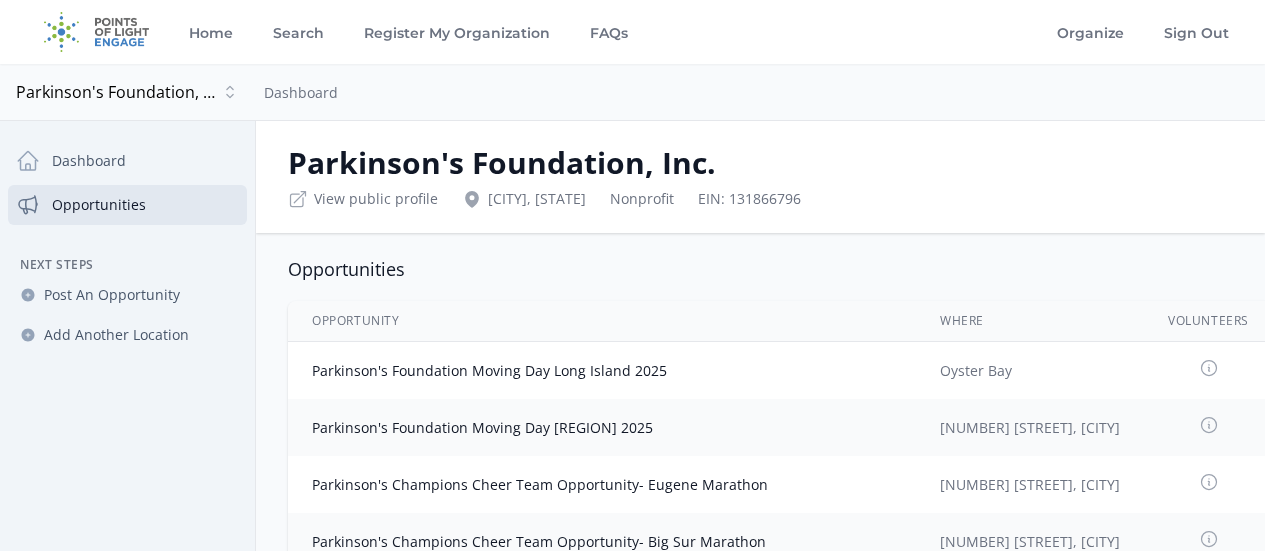 scroll, scrollTop: 0, scrollLeft: 0, axis: both 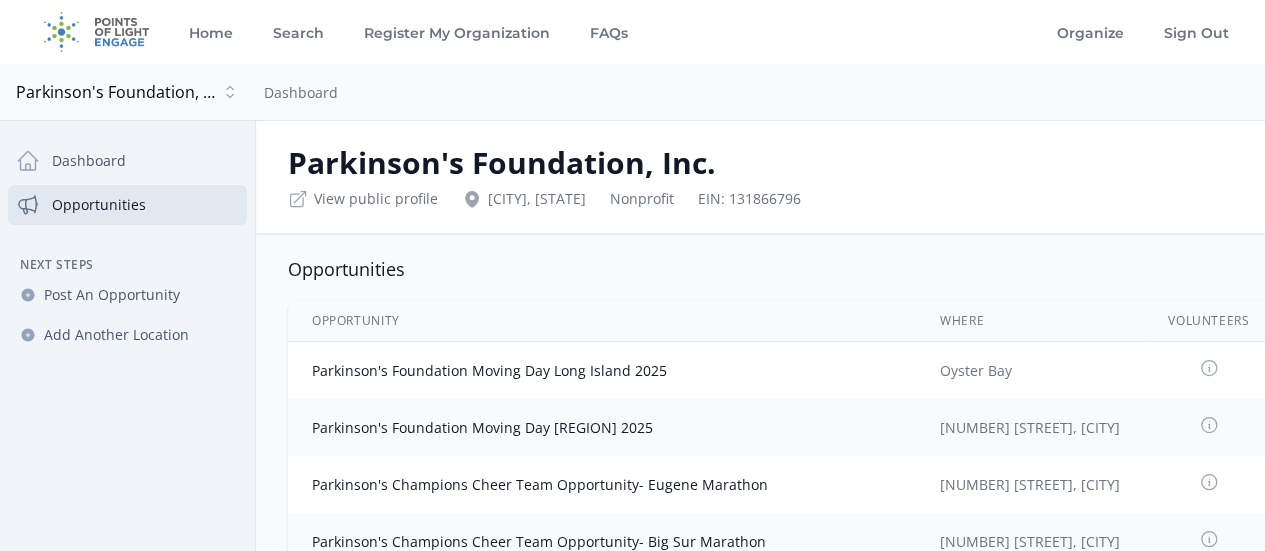 click on "Opportunities
Opportunity
Where
Volunteers
Parkinson's Foundation Moving Day Long Island 2025" at bounding box center [760, 499] 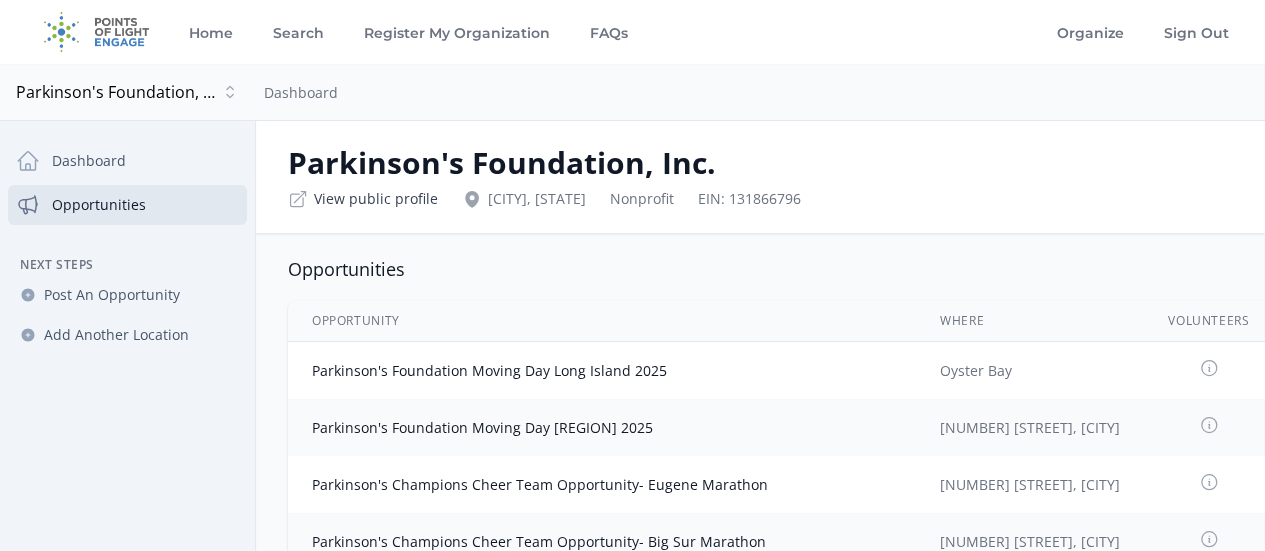 click on "View public profile" at bounding box center [376, 199] 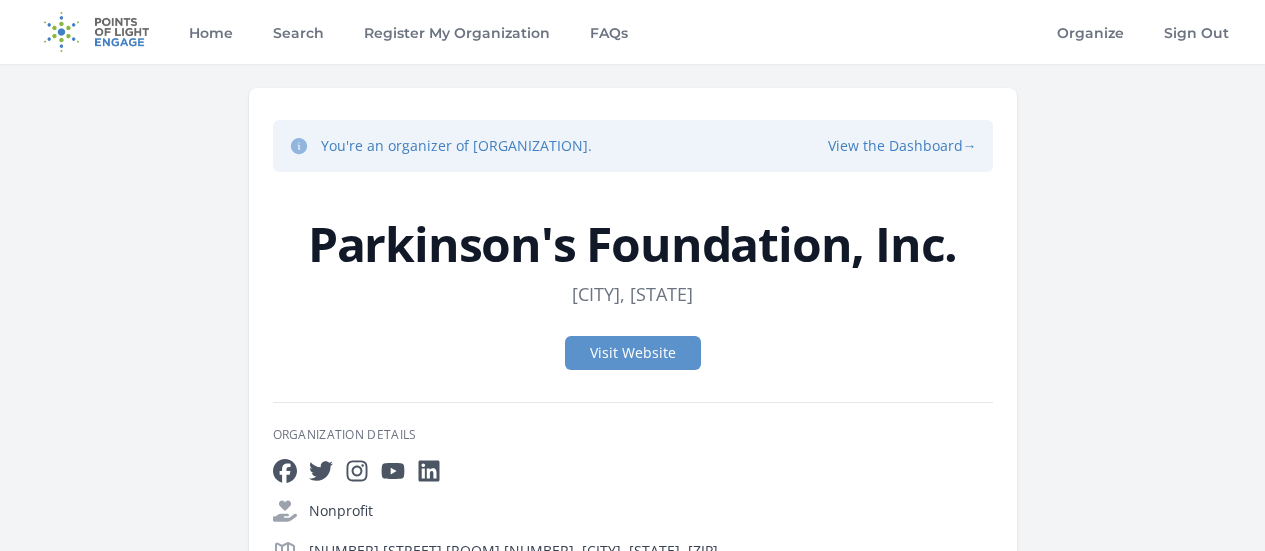 scroll, scrollTop: 0, scrollLeft: 0, axis: both 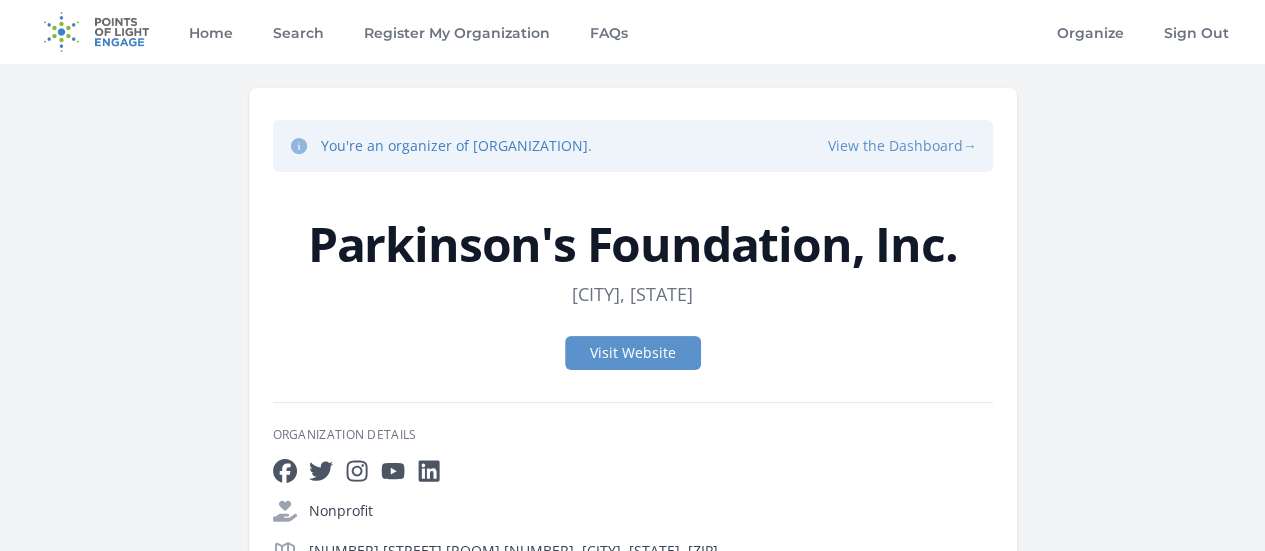 click on "View the Dashboard  →" at bounding box center (902, 146) 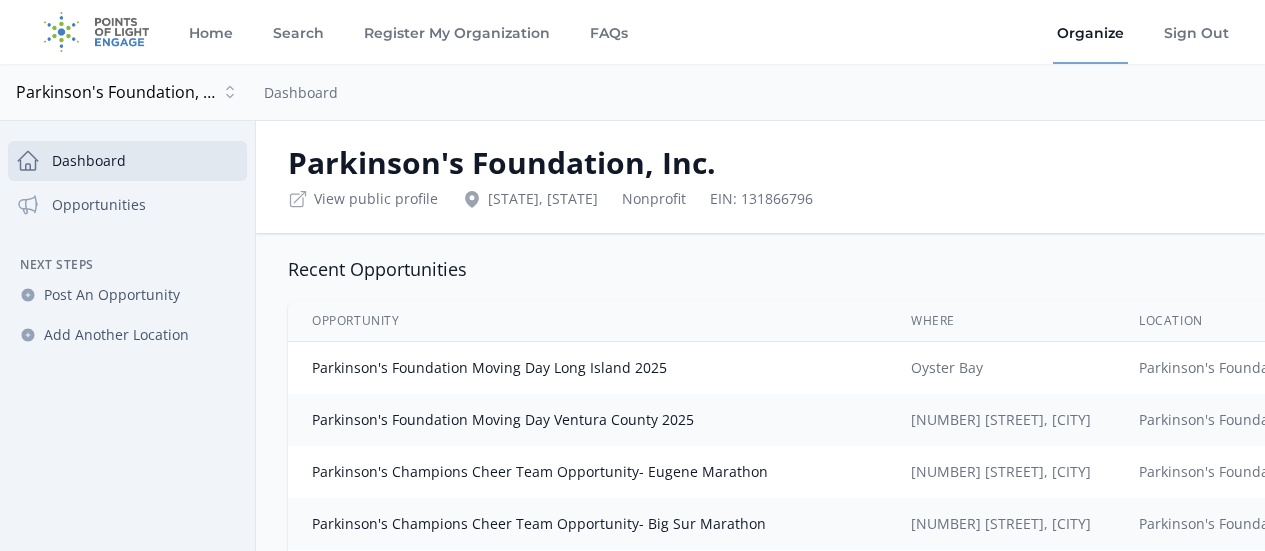 scroll, scrollTop: 0, scrollLeft: 0, axis: both 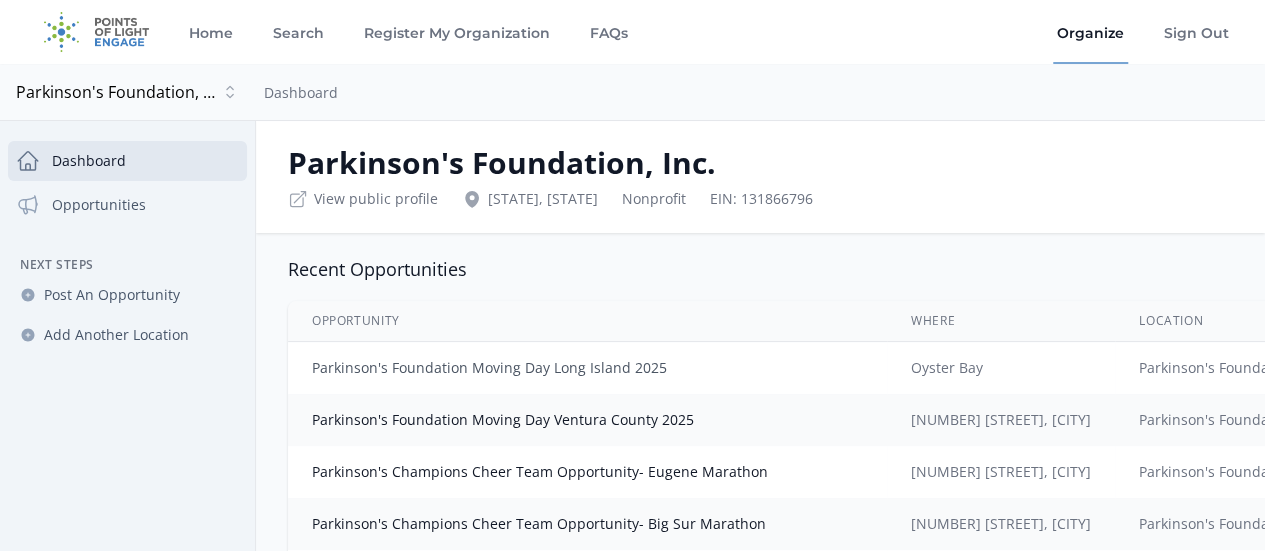 click on "Parkinson's Foundation Moving Day Long Island 2025" at bounding box center (489, 367) 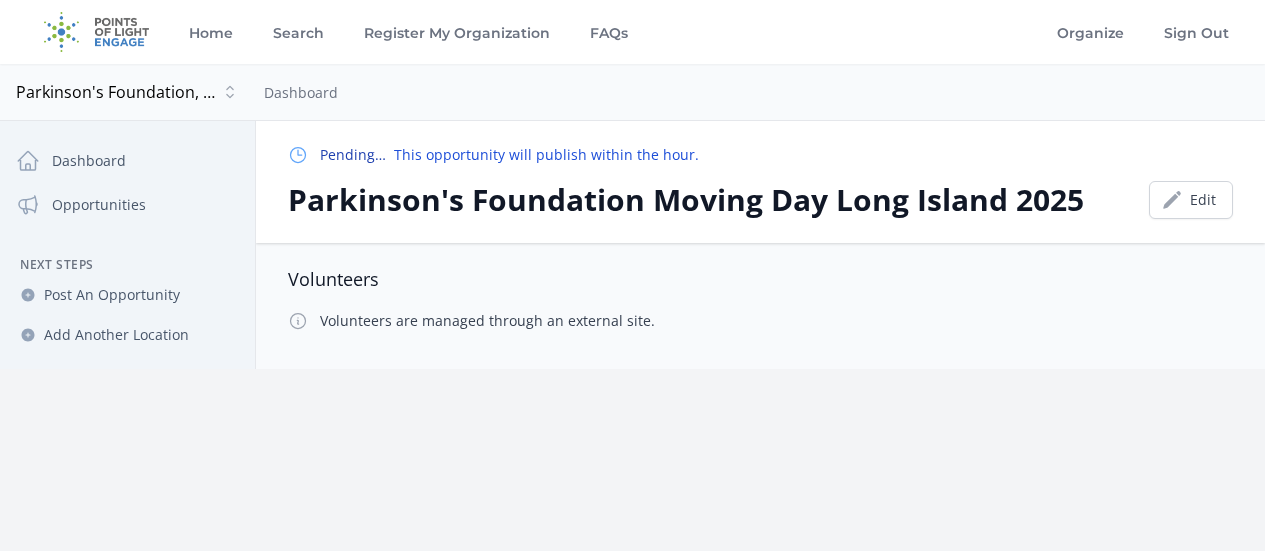 scroll, scrollTop: 0, scrollLeft: 0, axis: both 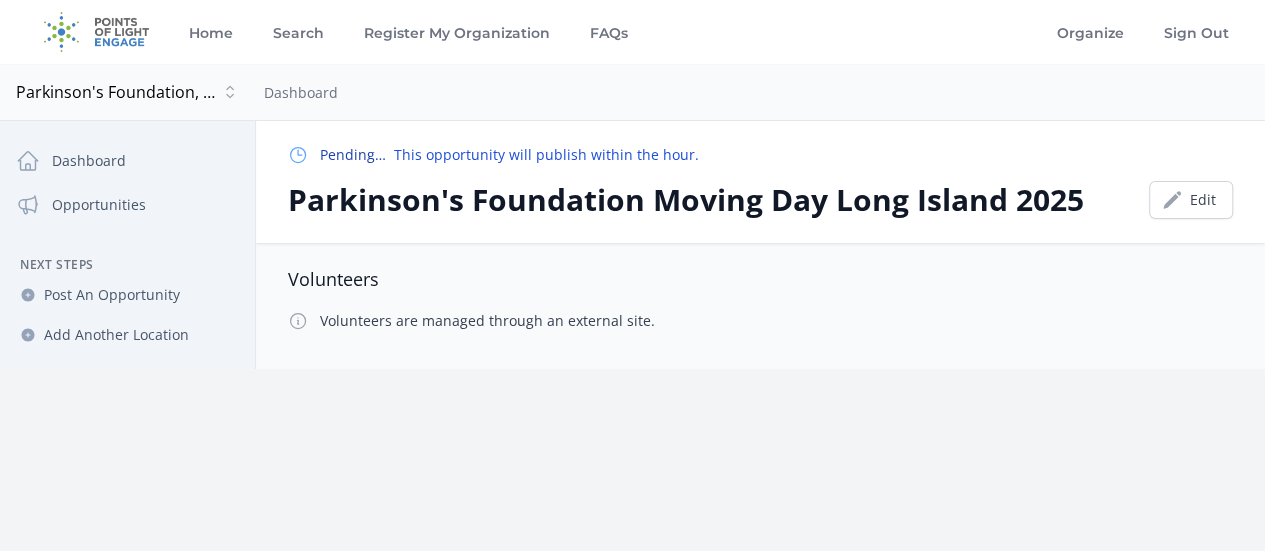click on "Pending…  This opportunity will publish within the hour." at bounding box center [509, 155] 